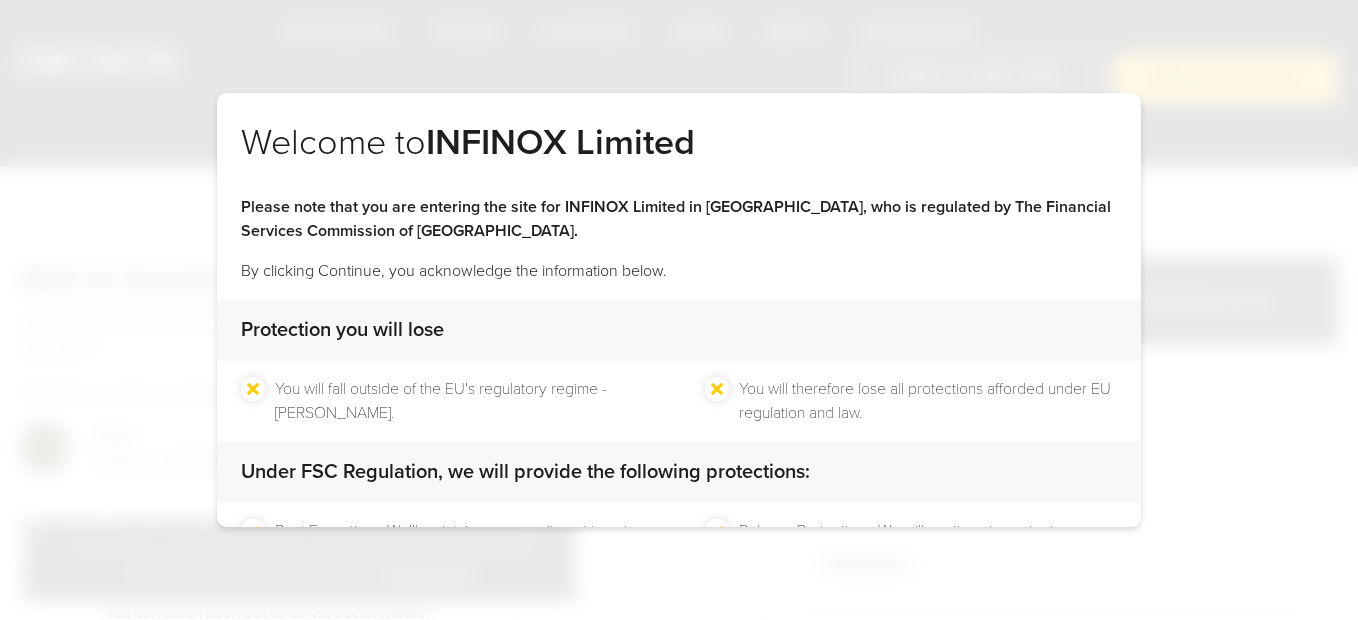 scroll, scrollTop: 400, scrollLeft: 0, axis: vertical 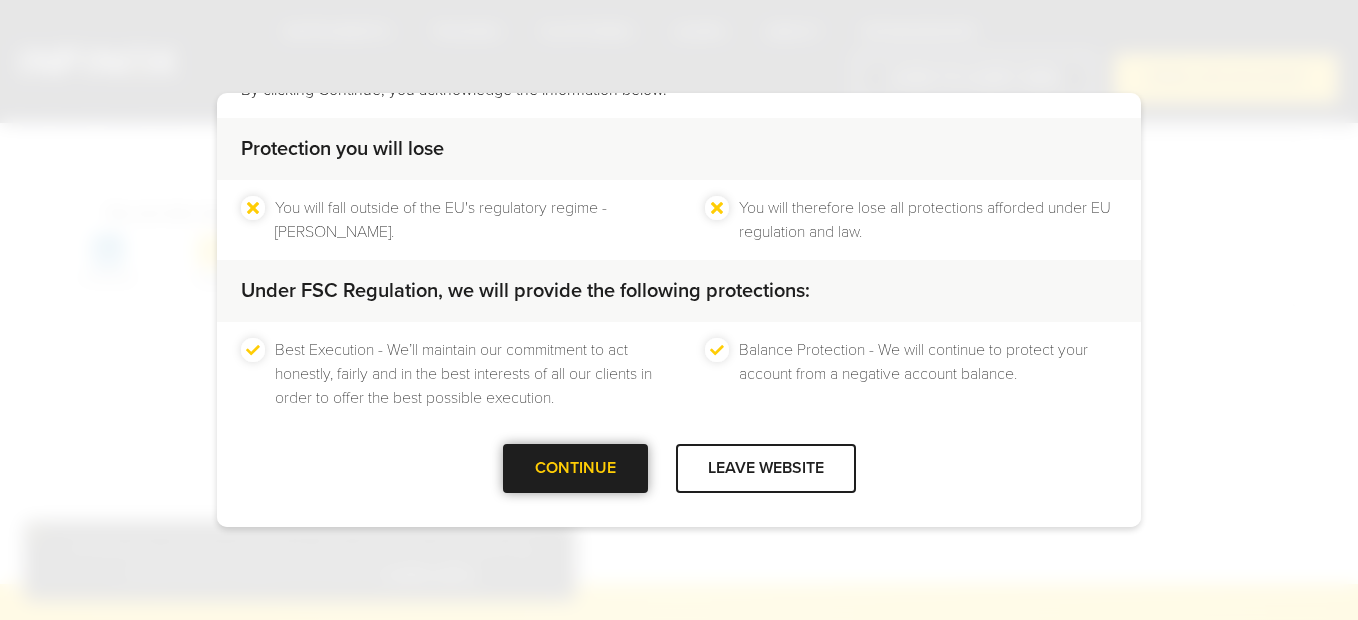 click at bounding box center [575, 469] 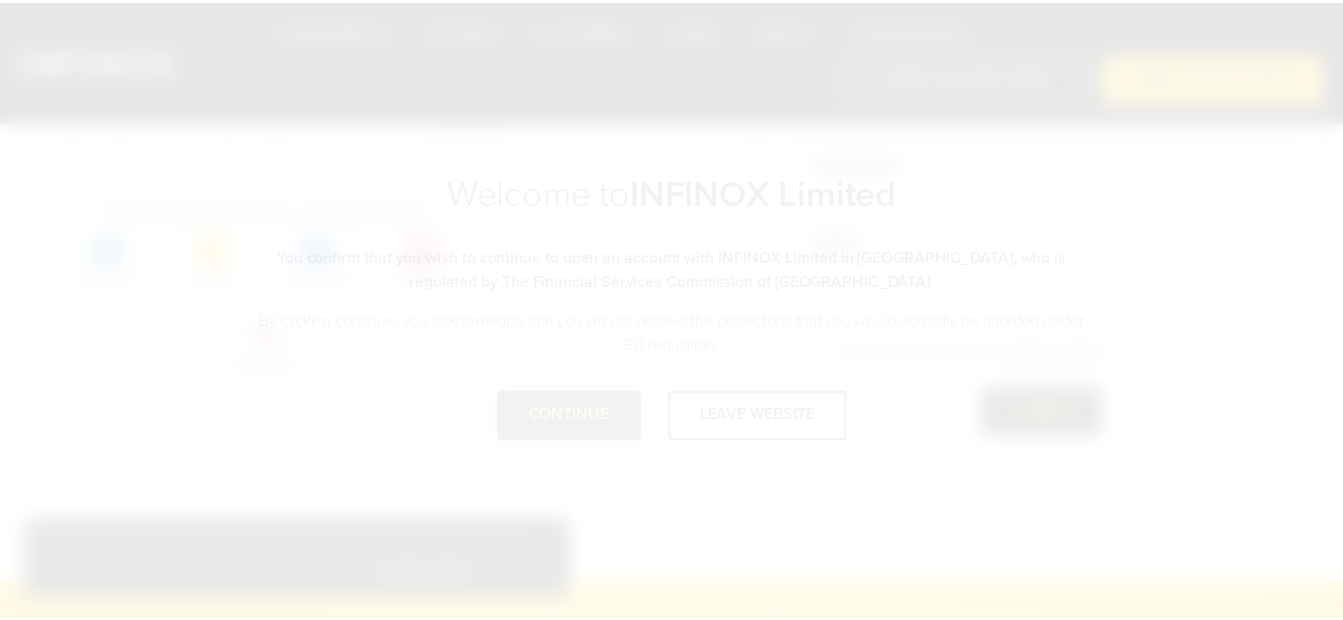 scroll, scrollTop: 0, scrollLeft: 0, axis: both 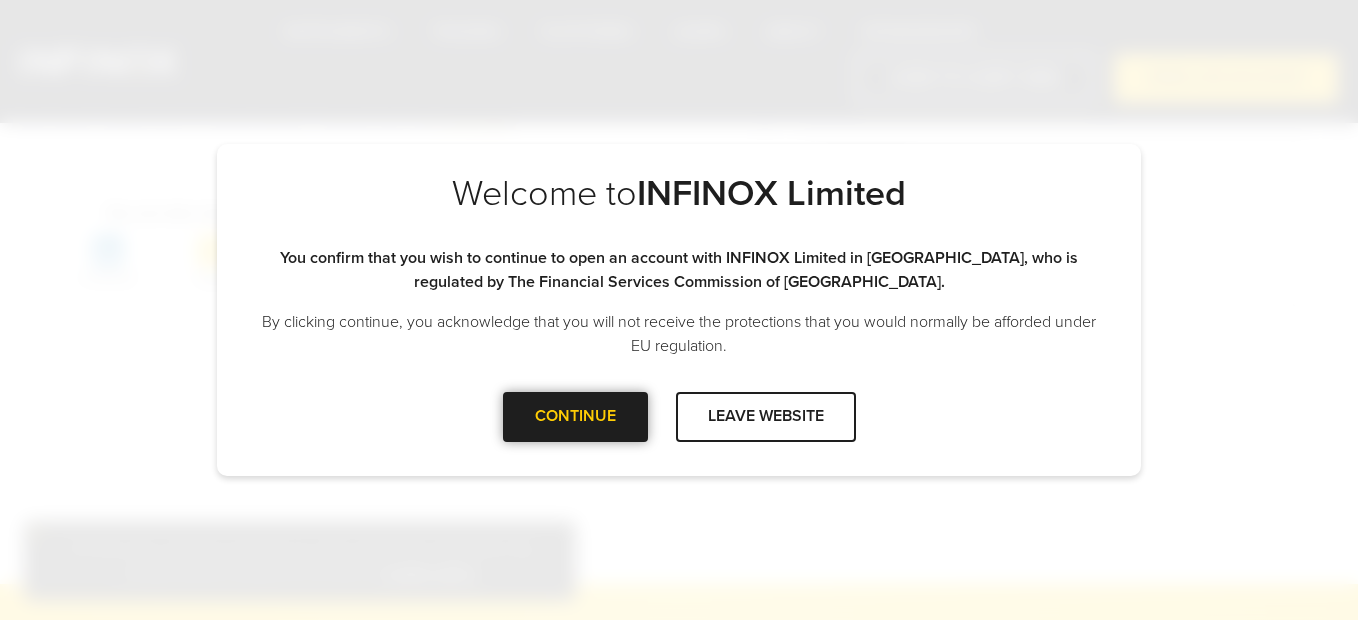 click at bounding box center (575, 417) 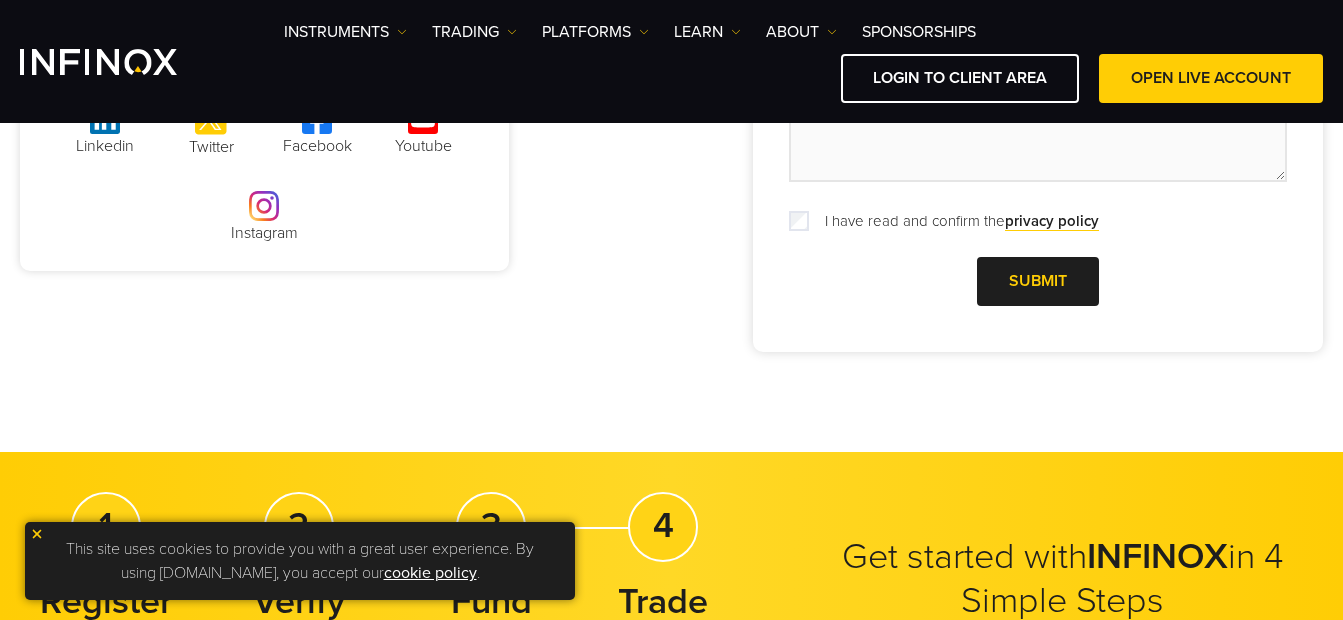 scroll, scrollTop: 500, scrollLeft: 0, axis: vertical 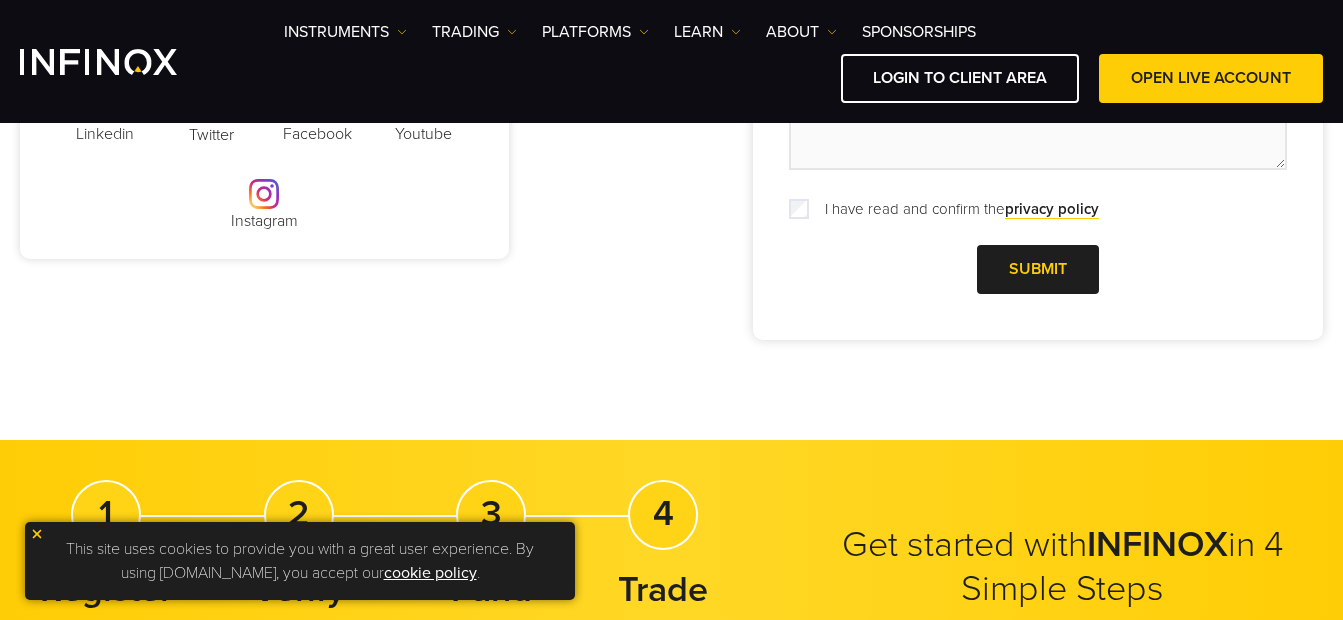 click at bounding box center (37, 534) 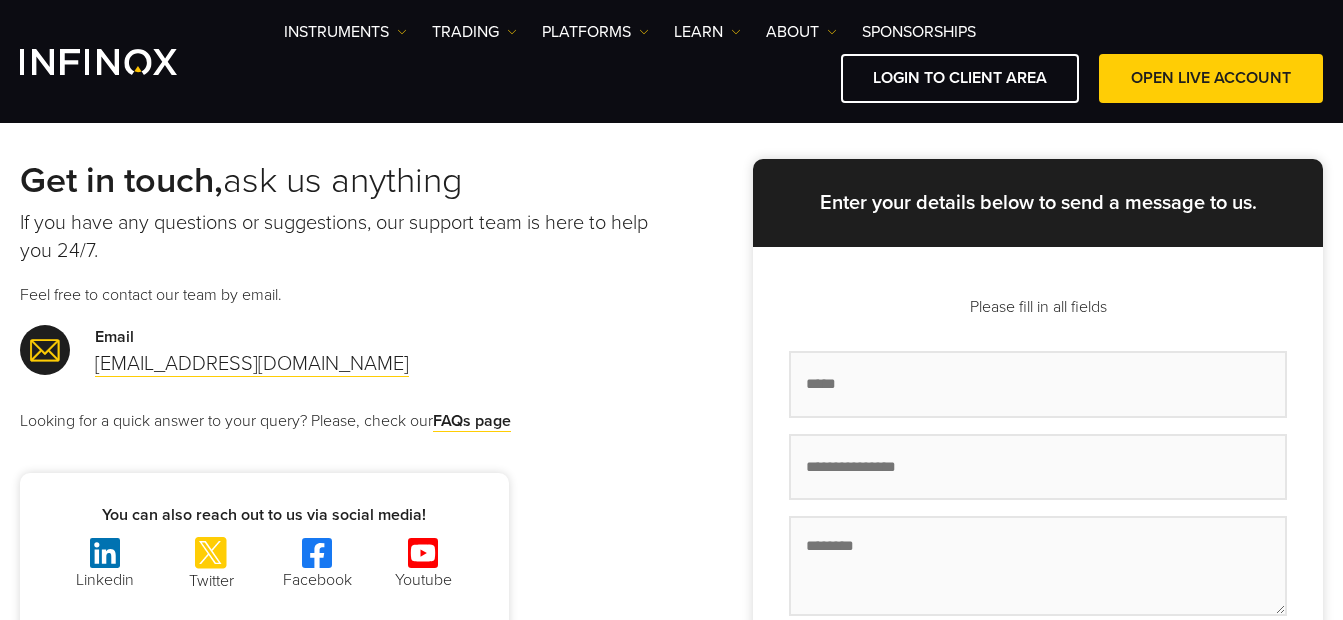 scroll, scrollTop: 0, scrollLeft: 0, axis: both 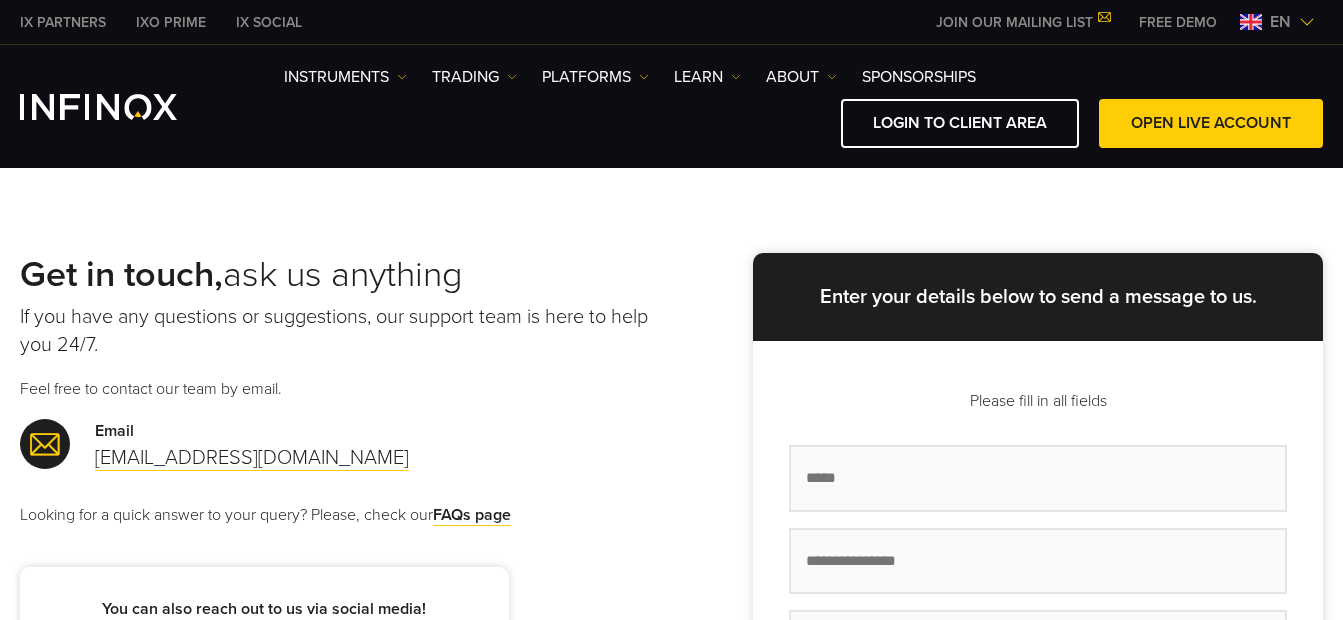 drag, startPoint x: 1309, startPoint y: 24, endPoint x: 1299, endPoint y: 50, distance: 27.856777 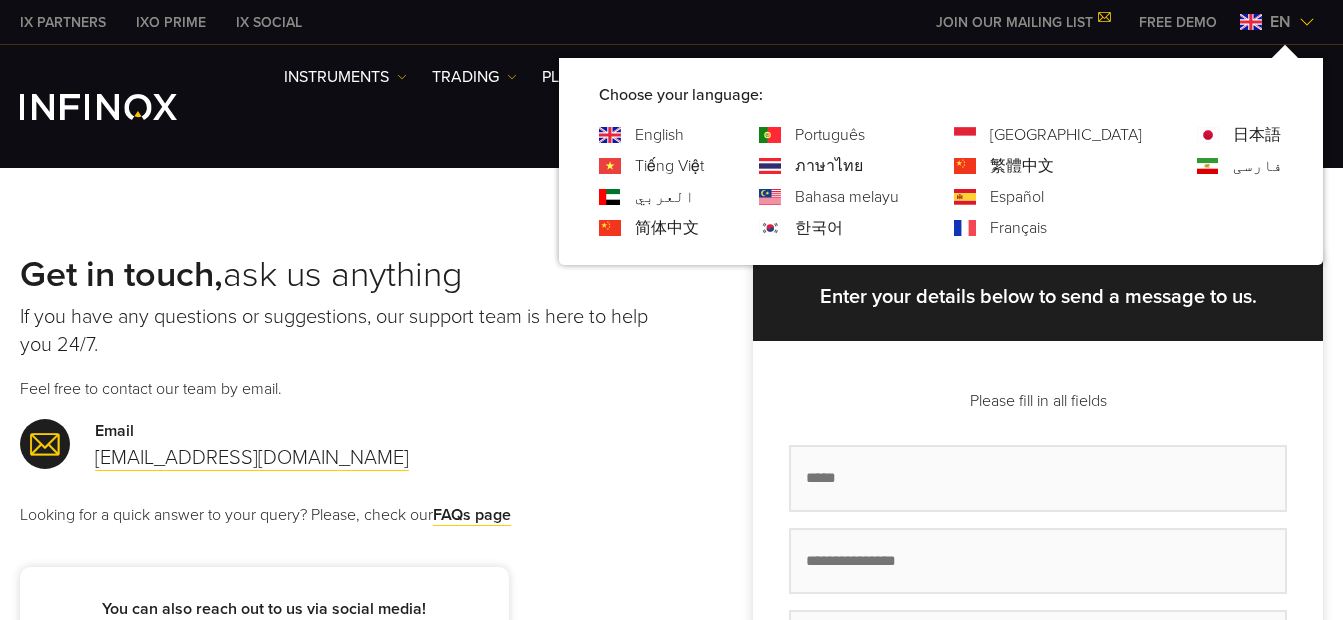 click on "Español" at bounding box center (1017, 197) 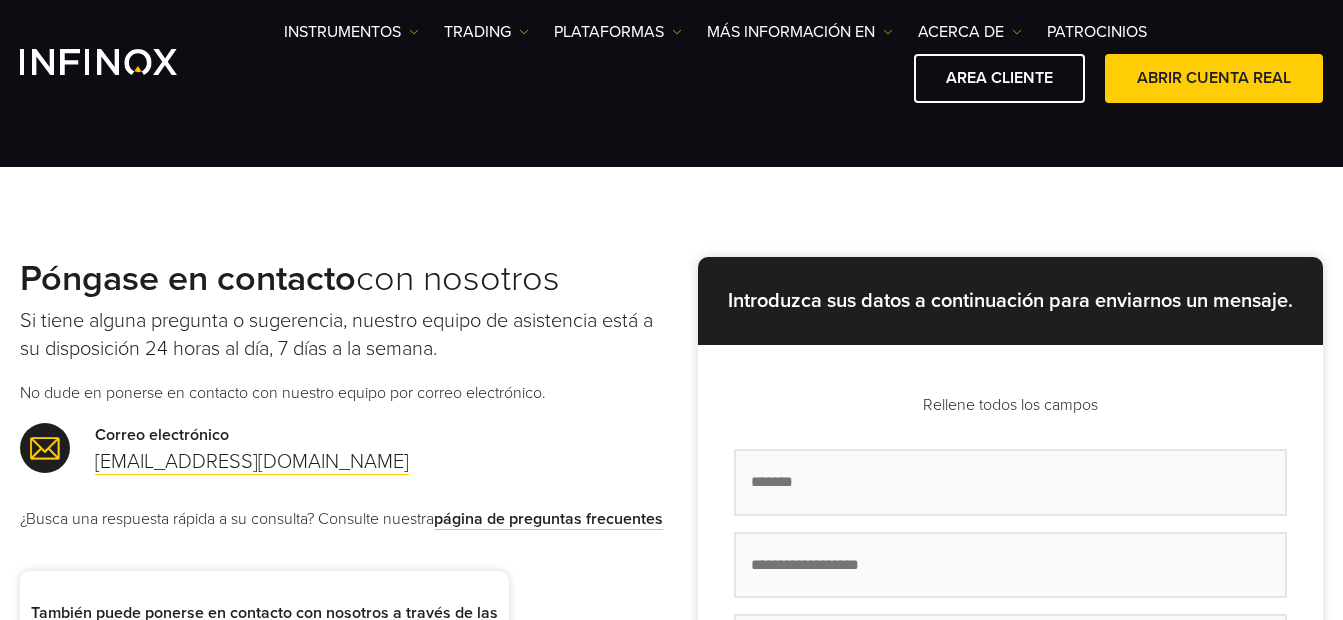 scroll, scrollTop: 300, scrollLeft: 0, axis: vertical 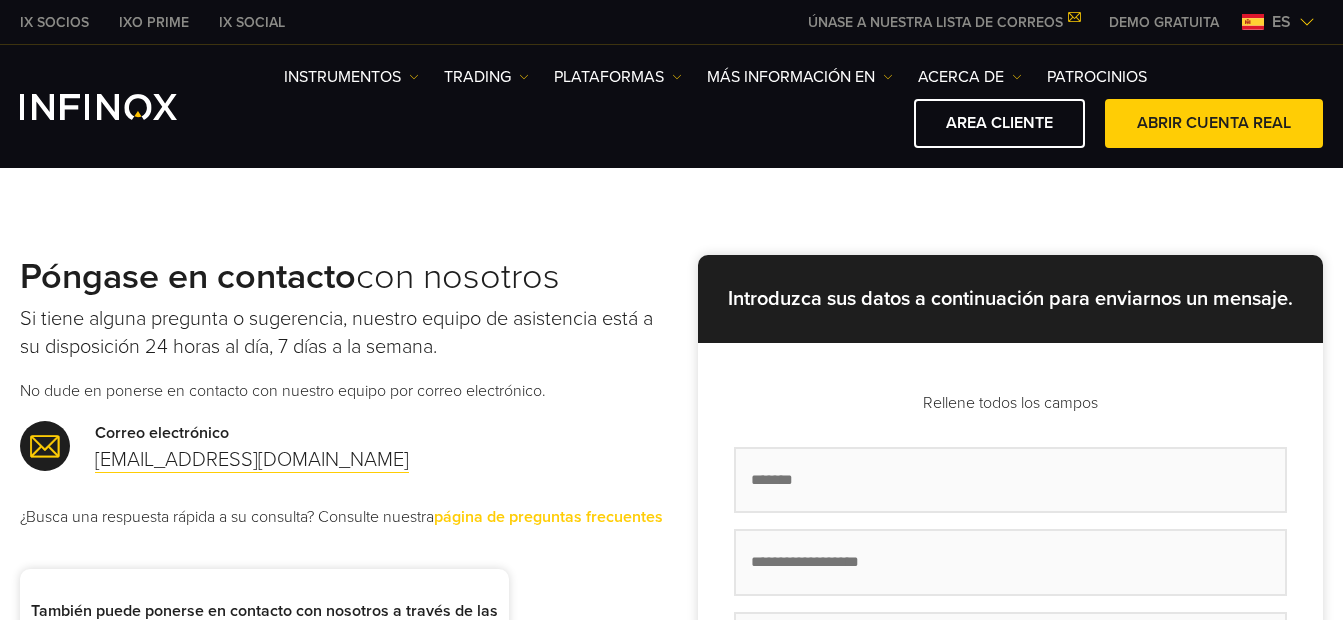 click on "página de preguntas frecuentes" at bounding box center (548, 517) 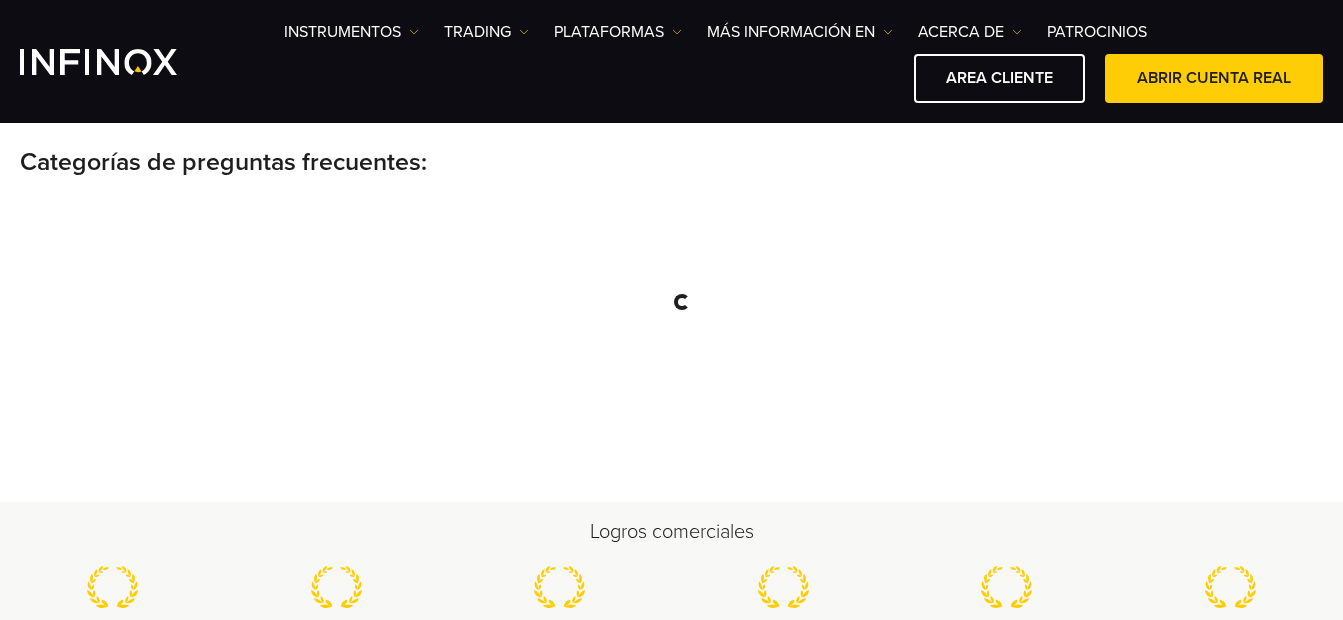 scroll, scrollTop: 600, scrollLeft: 0, axis: vertical 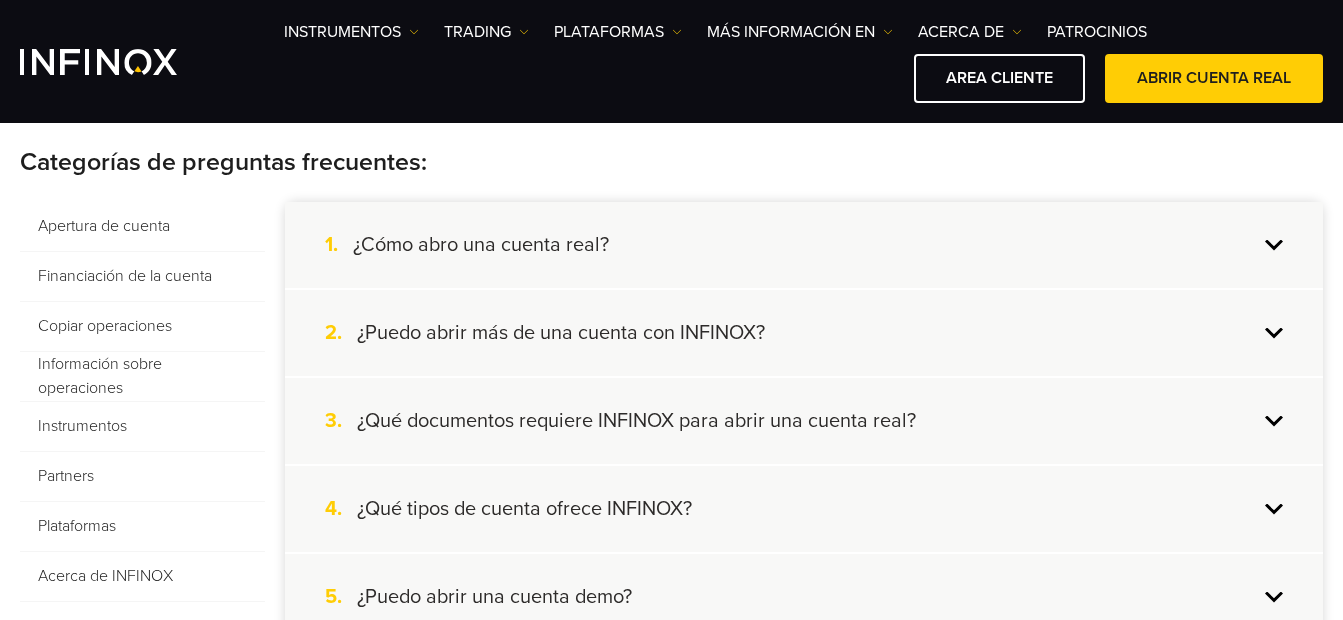 click on "¿Puedo abrir más de una cuenta con INFINOX?" at bounding box center (561, 333) 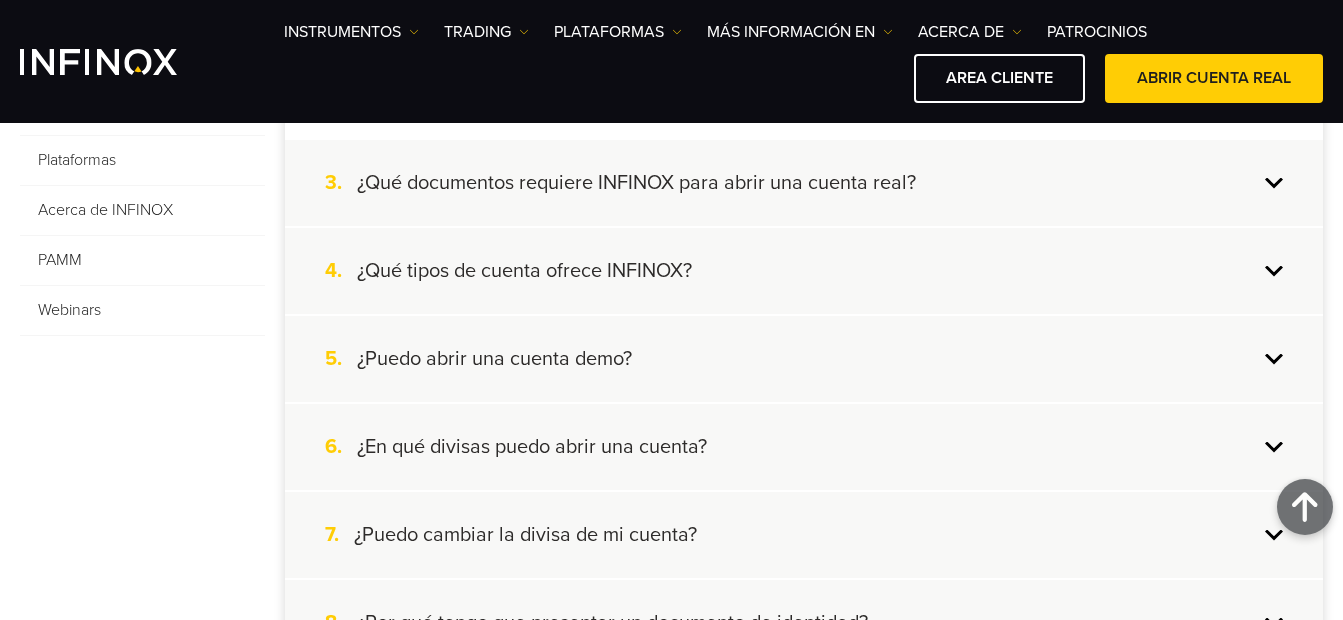 scroll, scrollTop: 800, scrollLeft: 0, axis: vertical 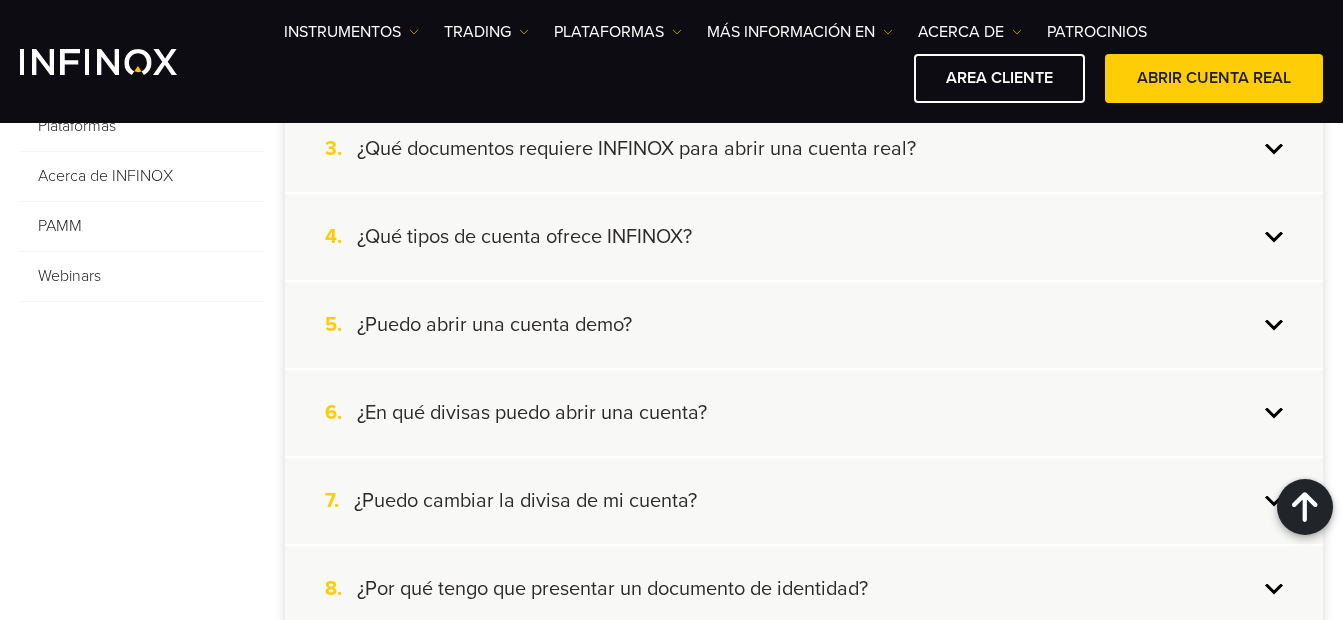 click on "¿Puedo abrir una cuenta demo?" at bounding box center (494, 325) 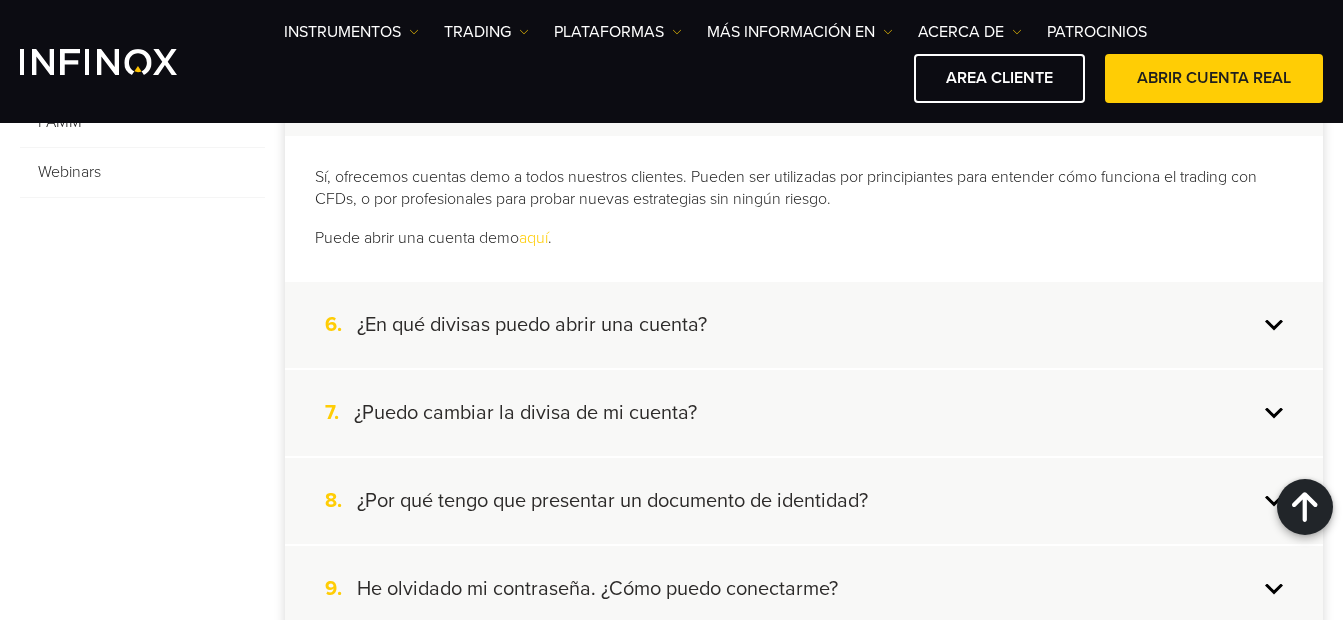 scroll, scrollTop: 1000, scrollLeft: 0, axis: vertical 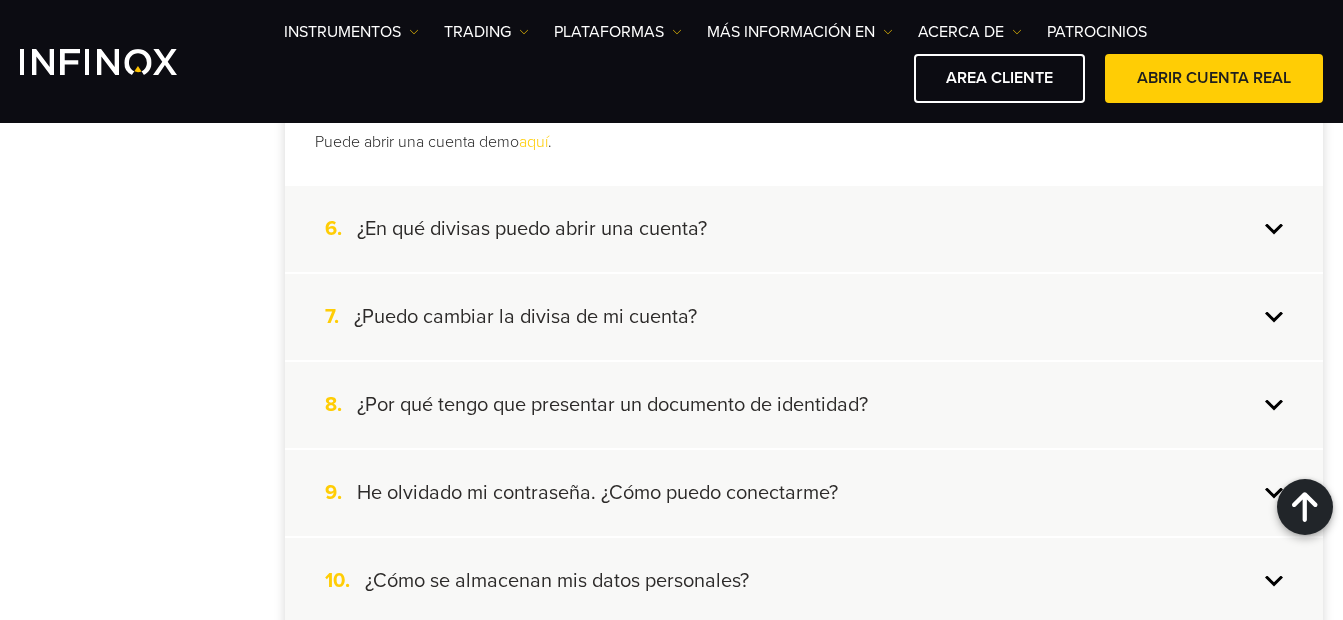 click on "¿En qué divisas puedo abrir una cuenta?" at bounding box center [532, 229] 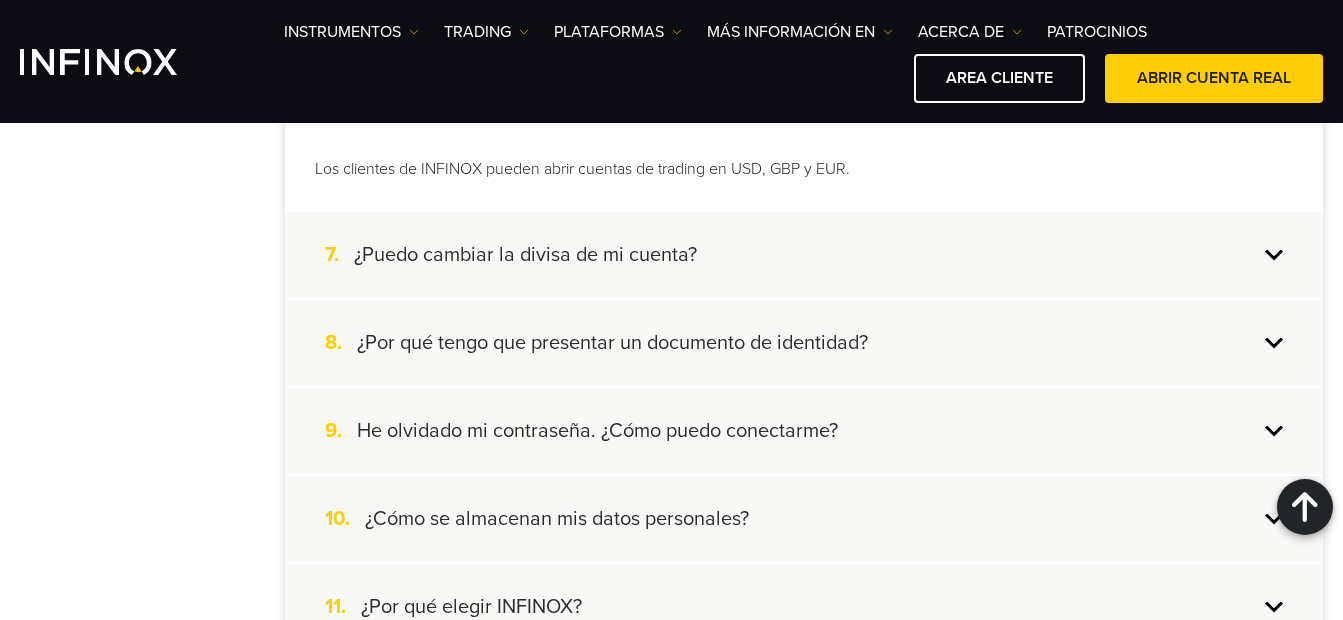 click on "¿Puedo cambiar la divisa de mi cuenta?" at bounding box center (525, 255) 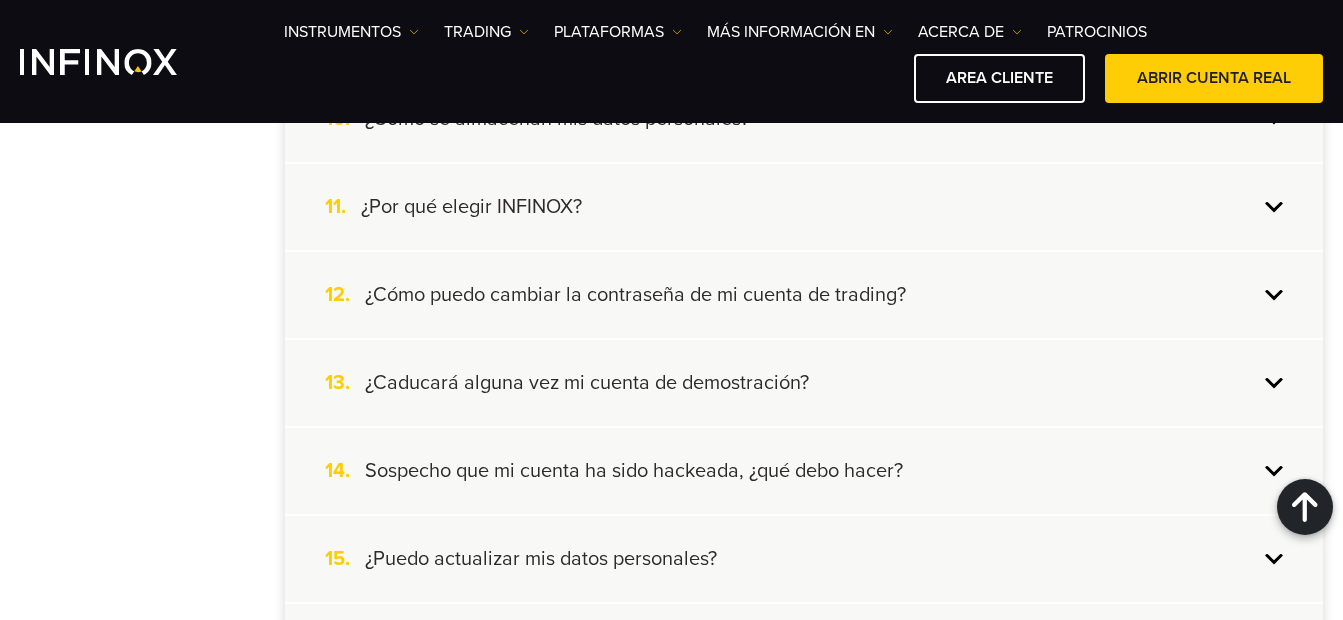 scroll, scrollTop: 1200, scrollLeft: 0, axis: vertical 